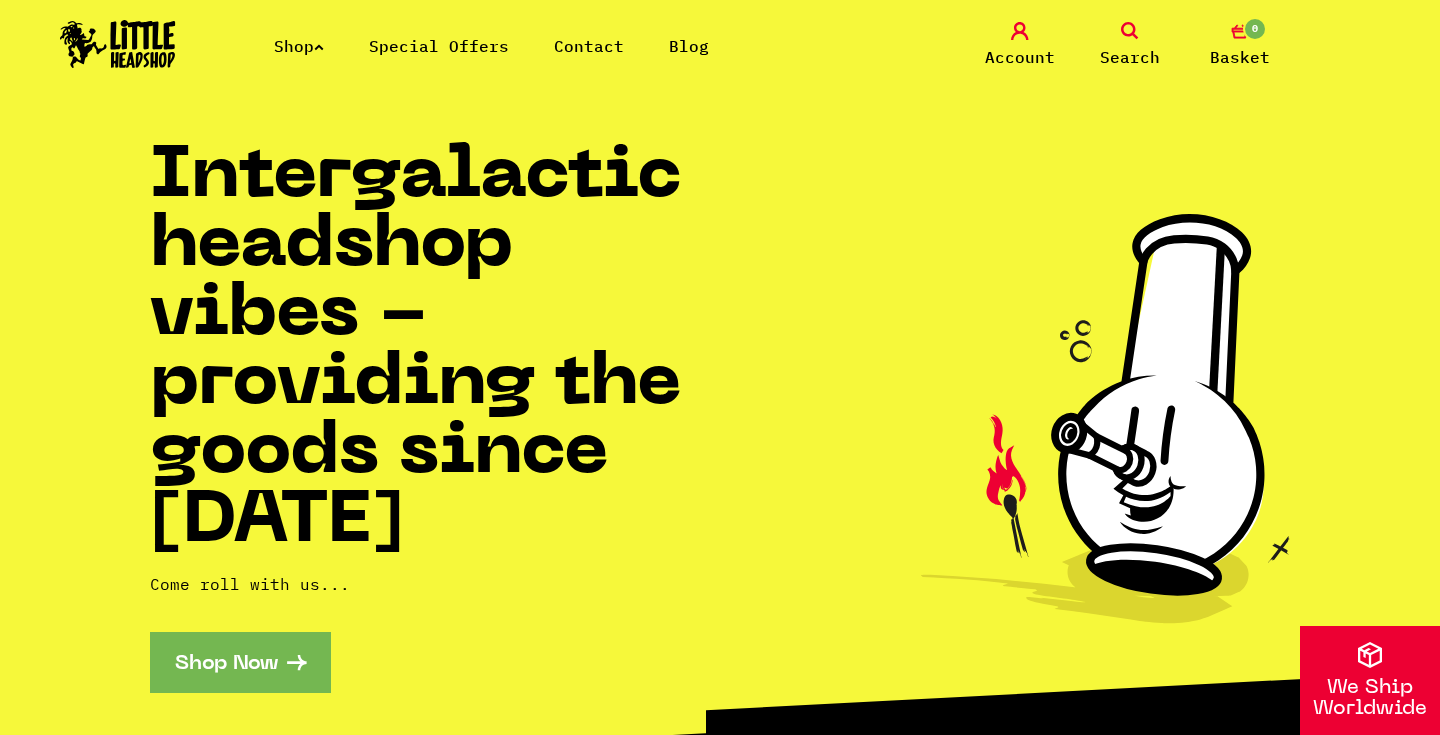 click at bounding box center [319, 47] 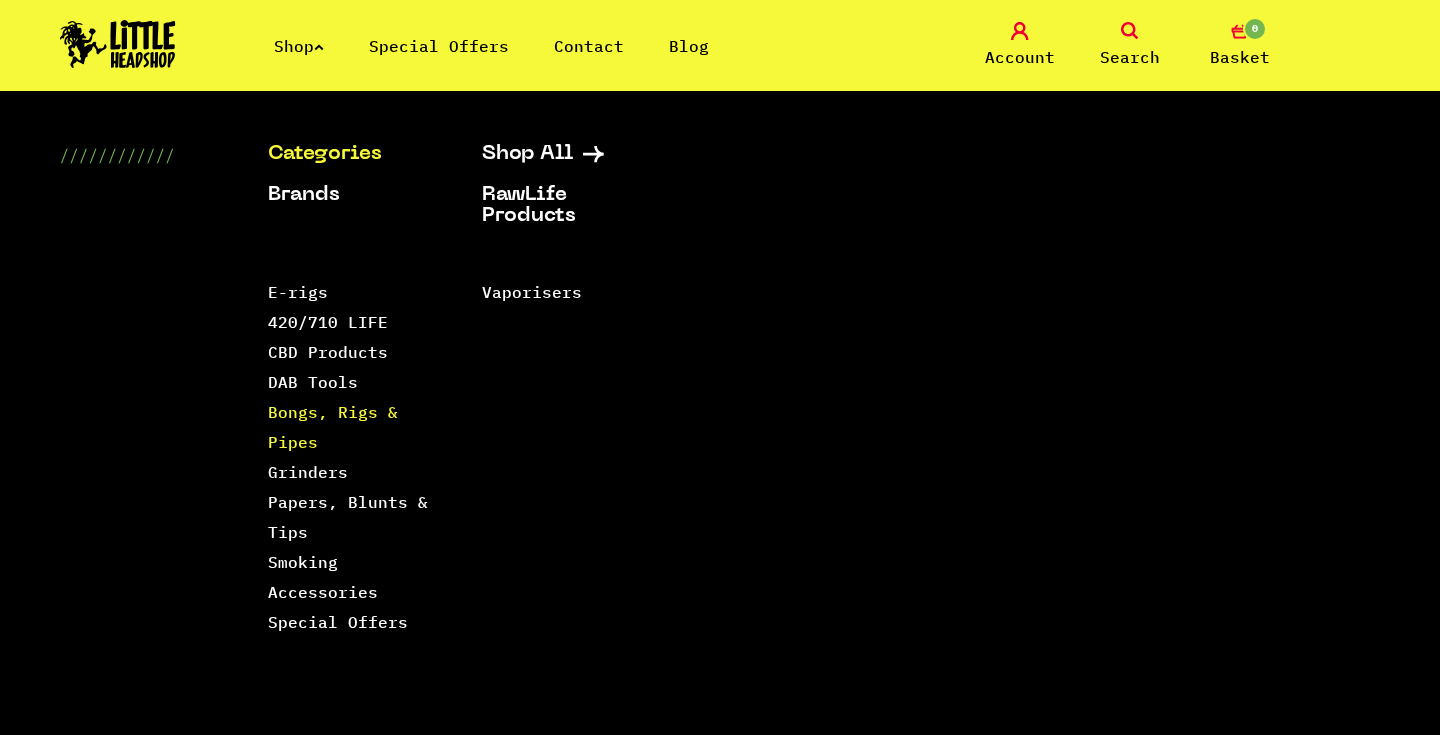 click on "Bongs, Rigs & Pipes" at bounding box center (333, 427) 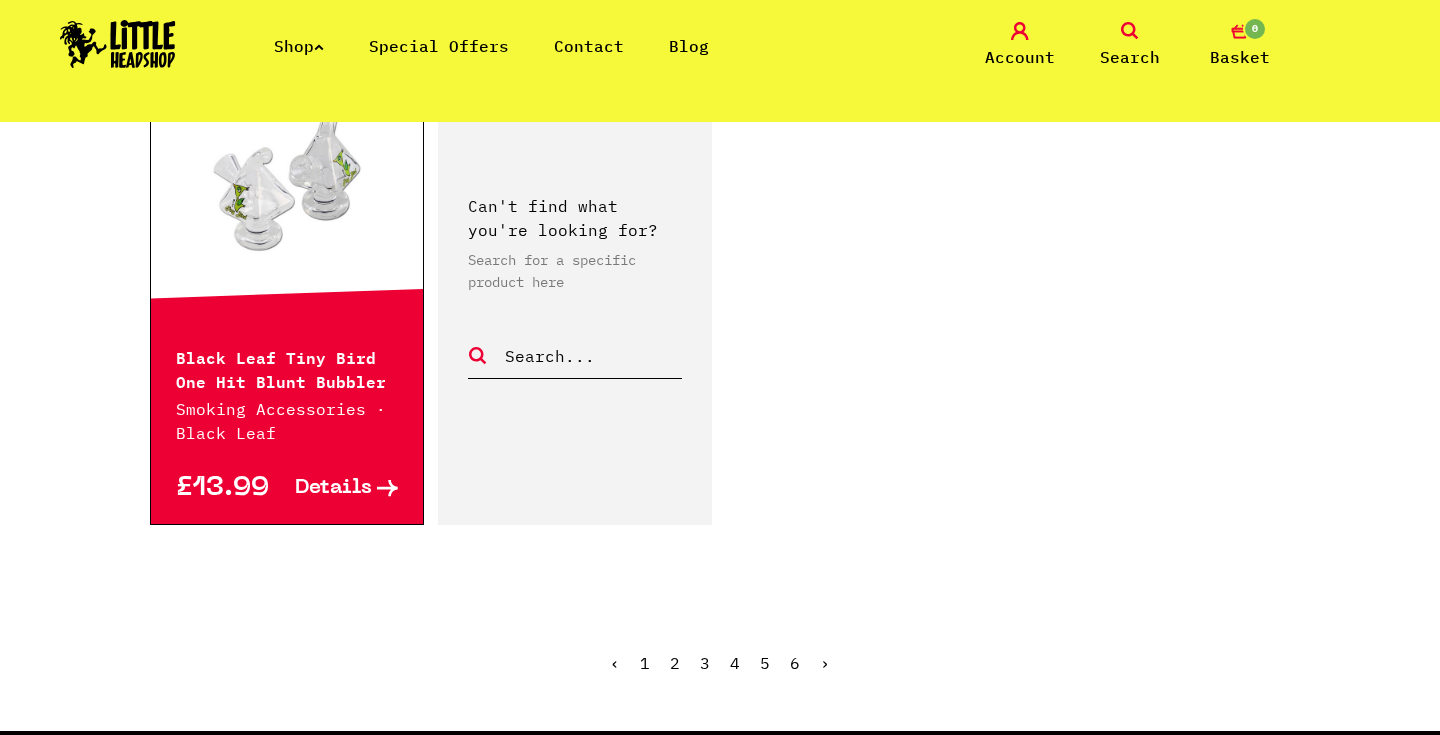 scroll, scrollTop: 3430, scrollLeft: 0, axis: vertical 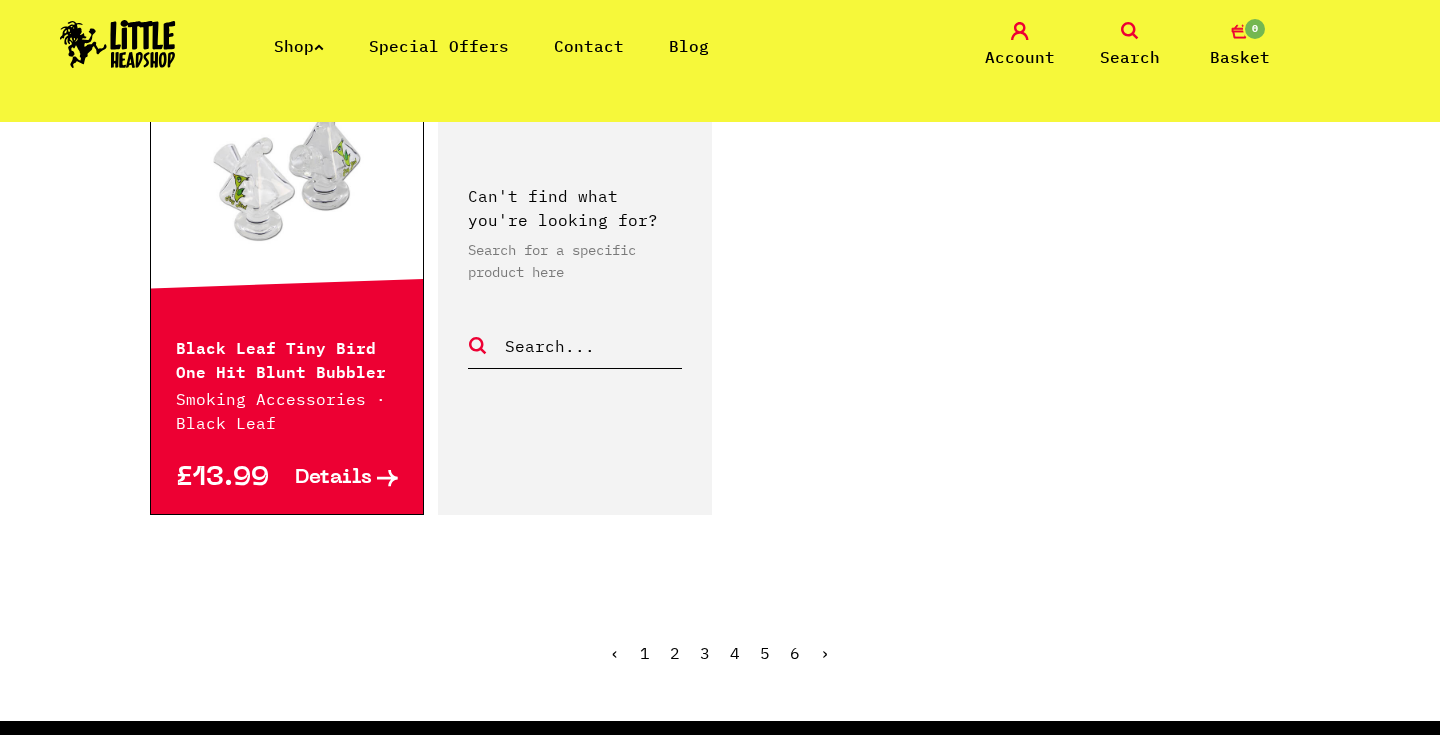 click on "2" at bounding box center (675, 653) 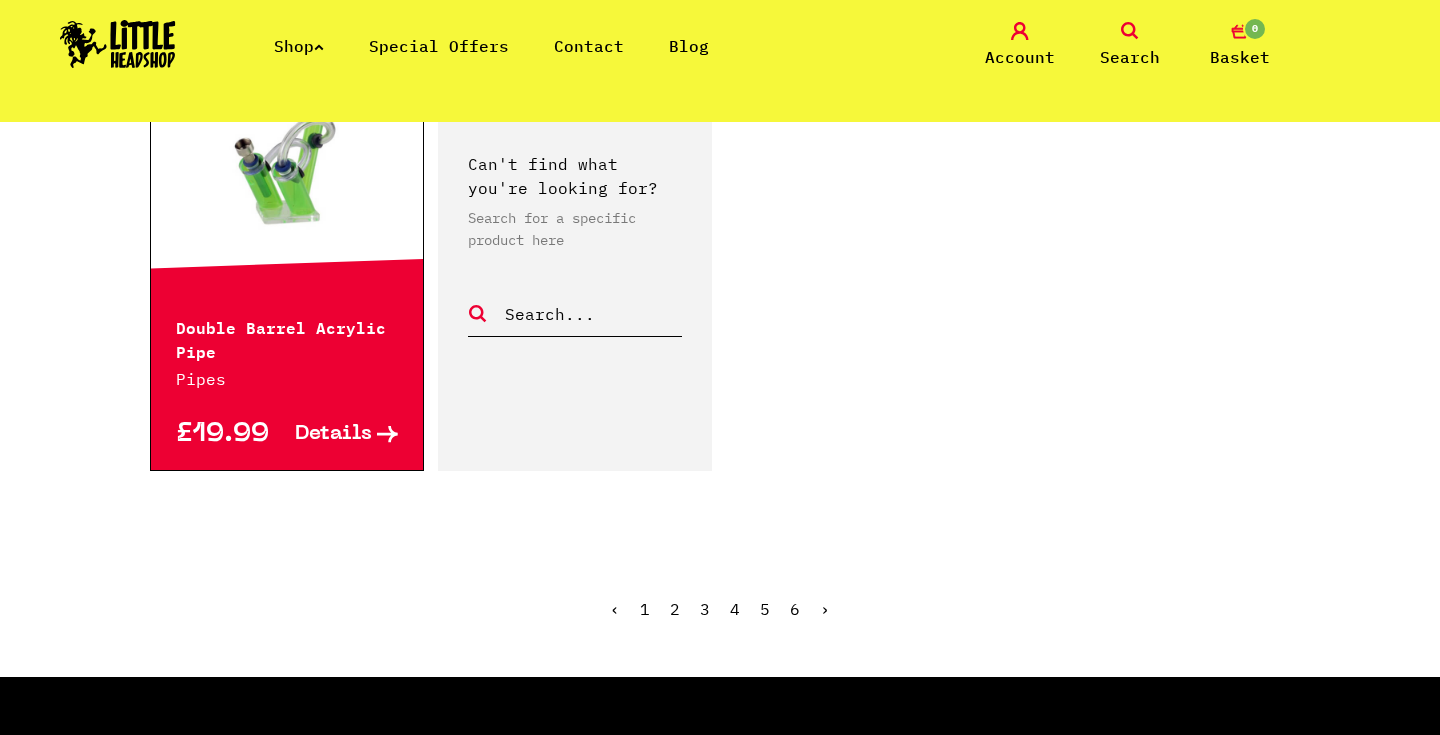 scroll, scrollTop: 3447, scrollLeft: 0, axis: vertical 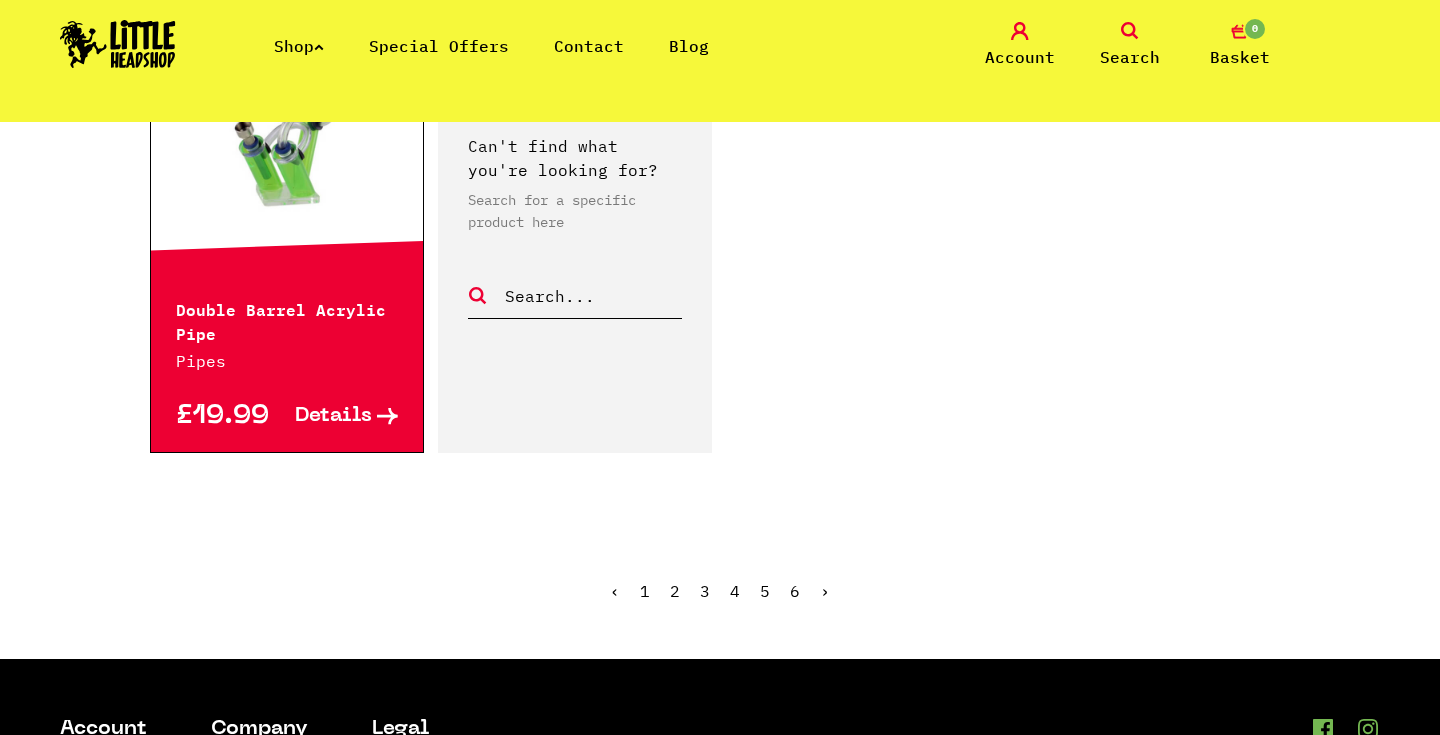 click on "3" at bounding box center [705, 591] 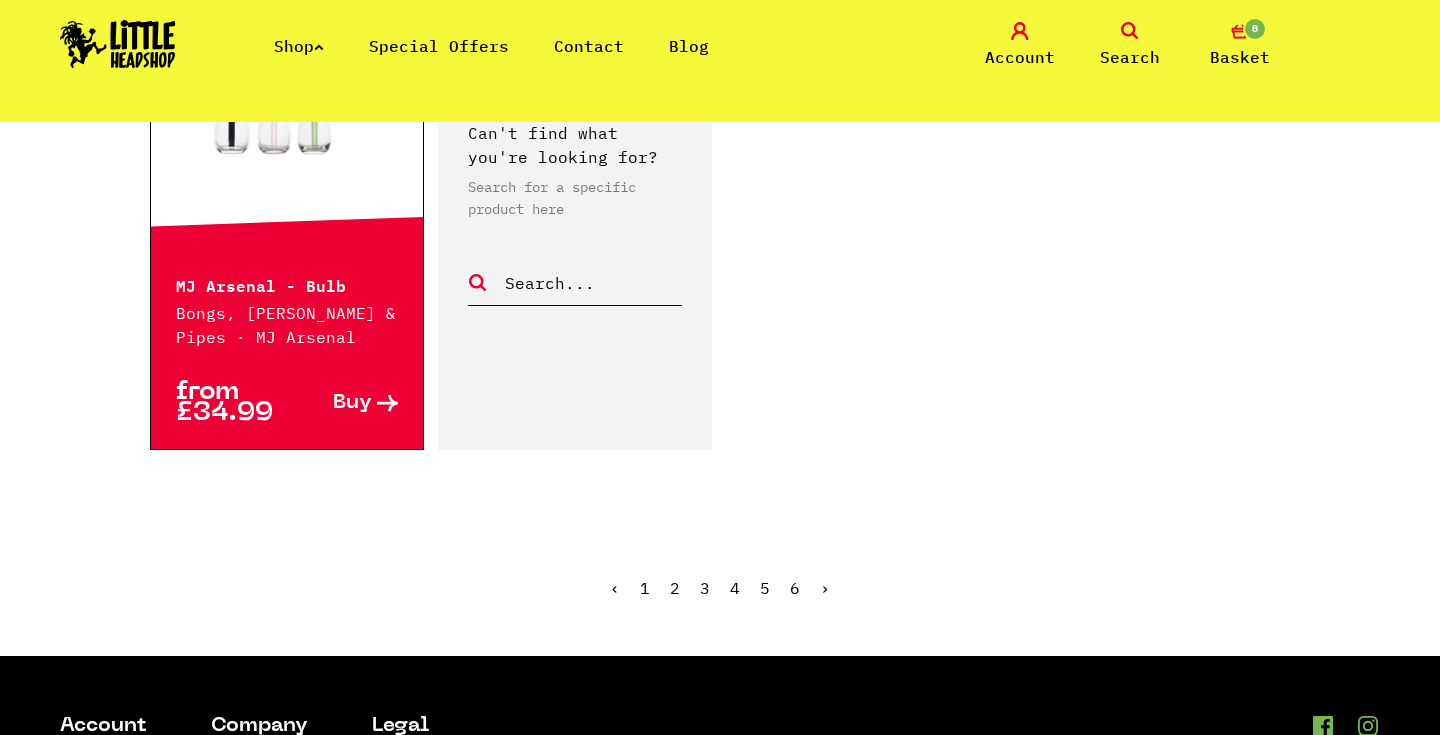 scroll, scrollTop: 3442, scrollLeft: 0, axis: vertical 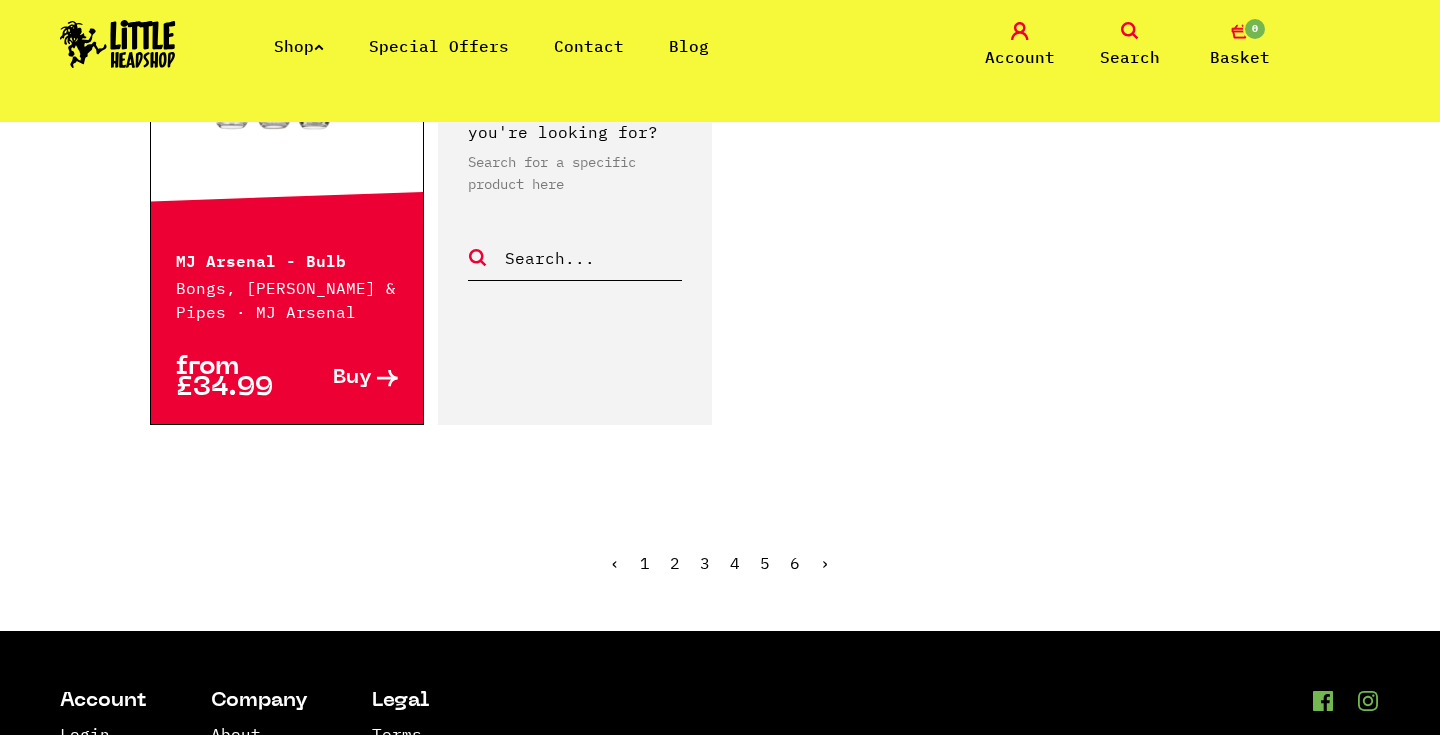 click on "4" at bounding box center (735, 563) 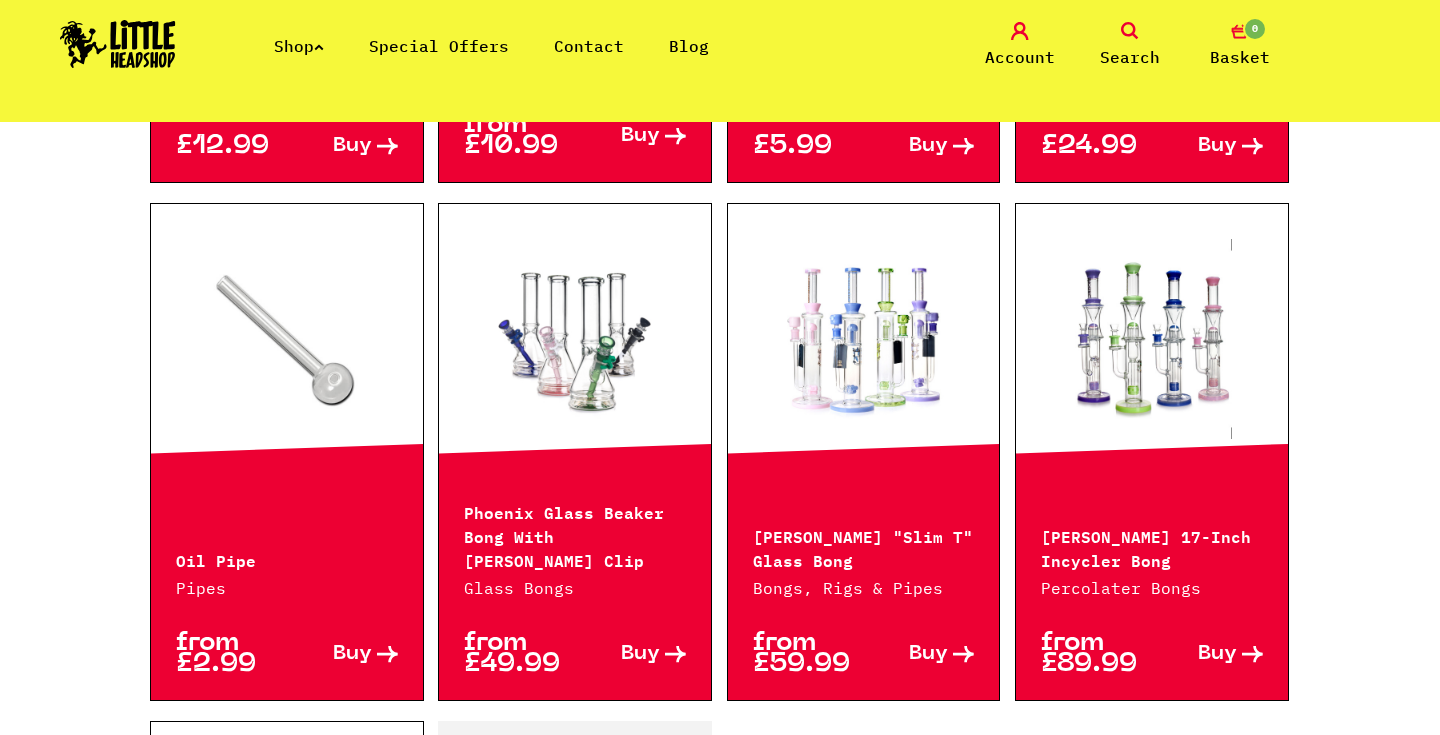 scroll, scrollTop: 2673, scrollLeft: 0, axis: vertical 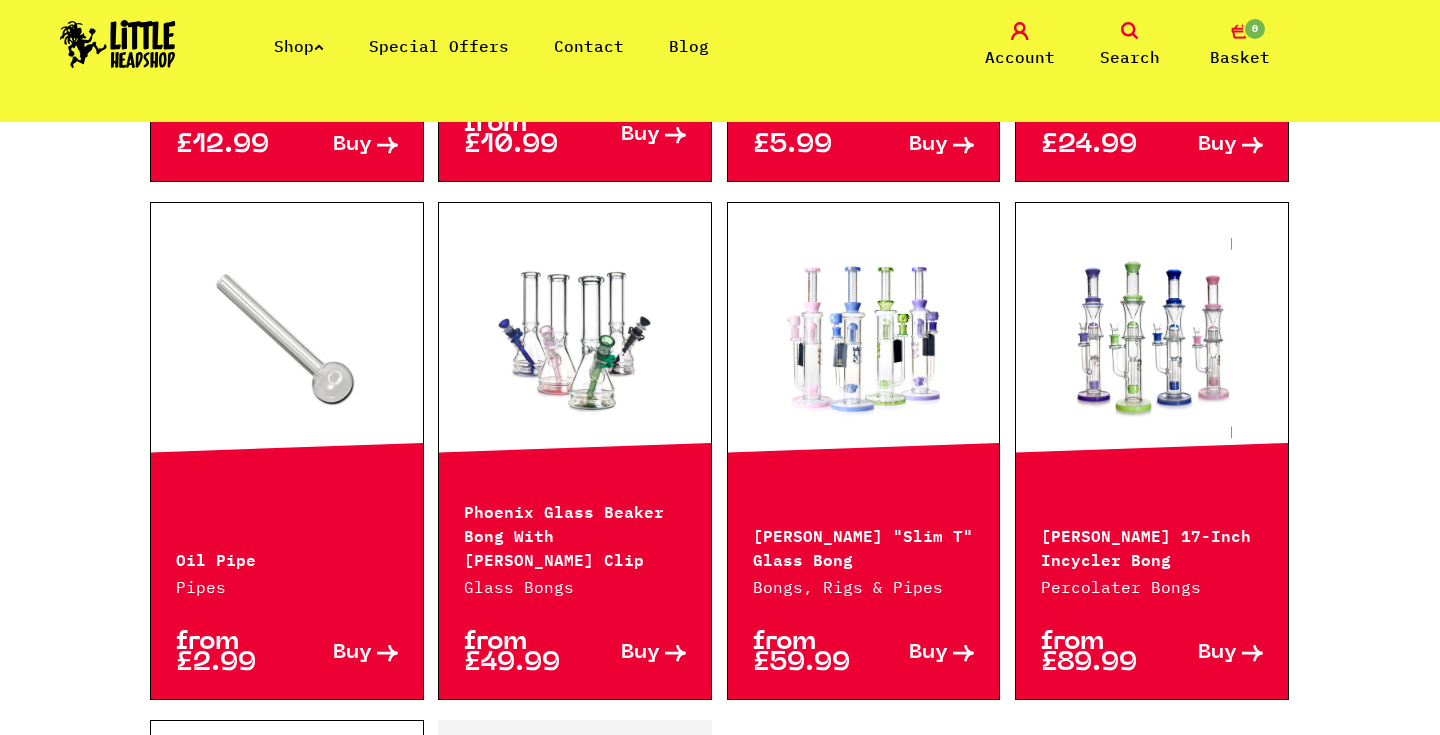 click at bounding box center (575, 338) 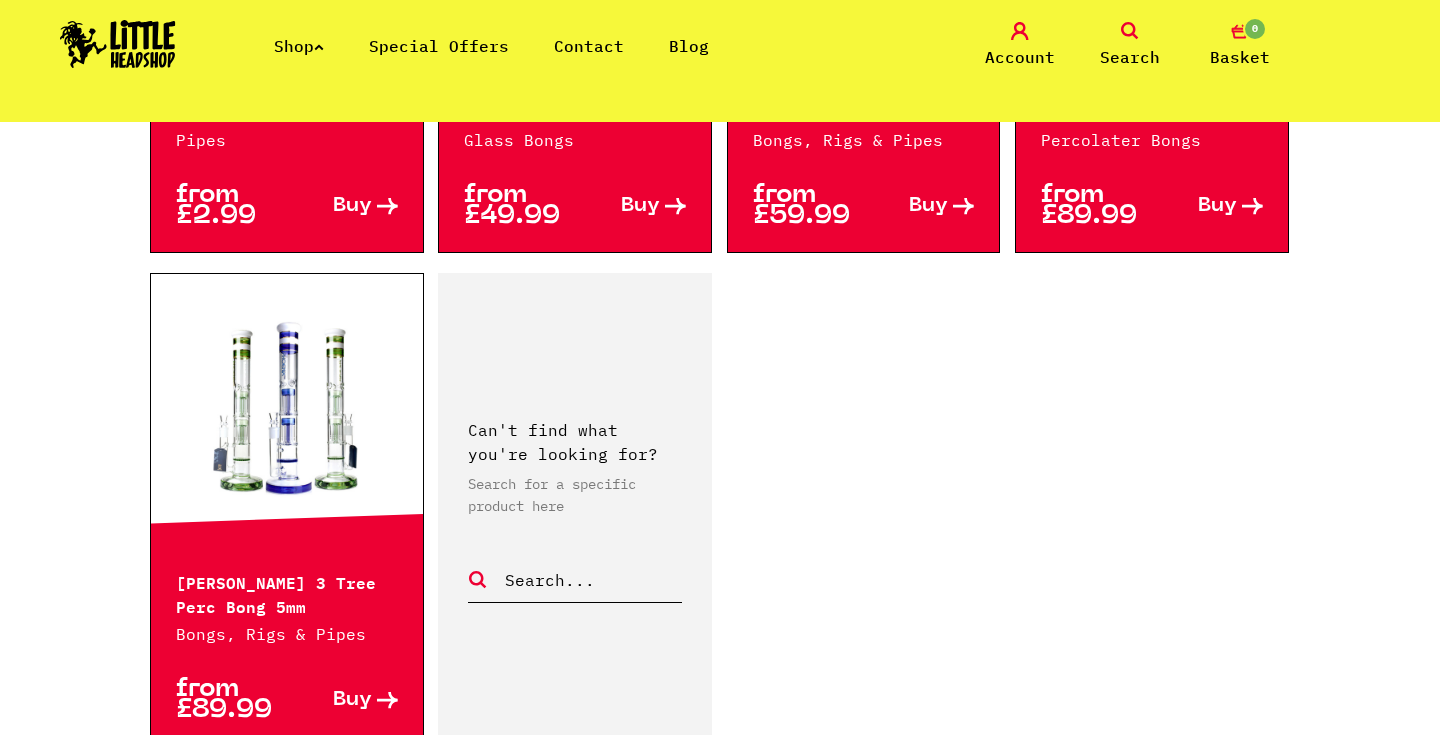 scroll, scrollTop: 3470, scrollLeft: 0, axis: vertical 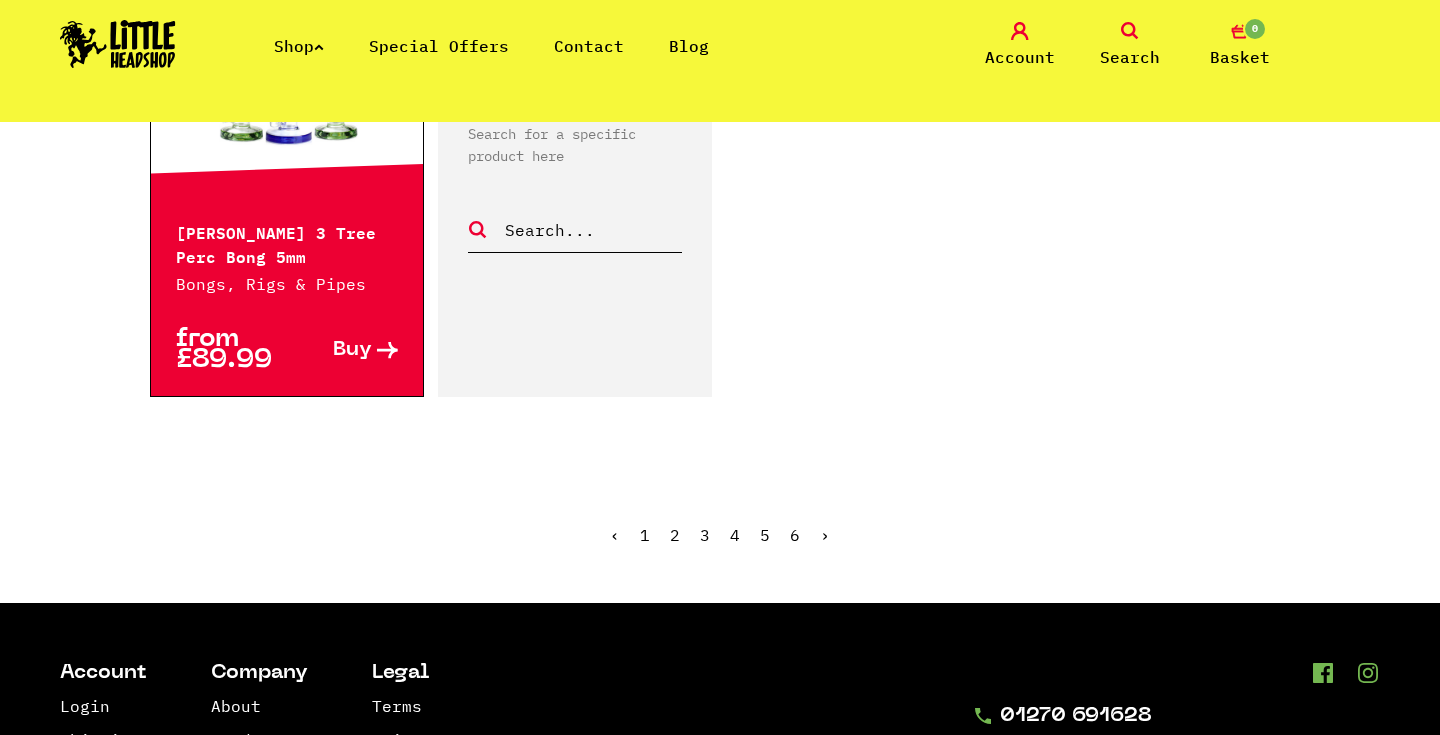 click on "›" at bounding box center [825, 535] 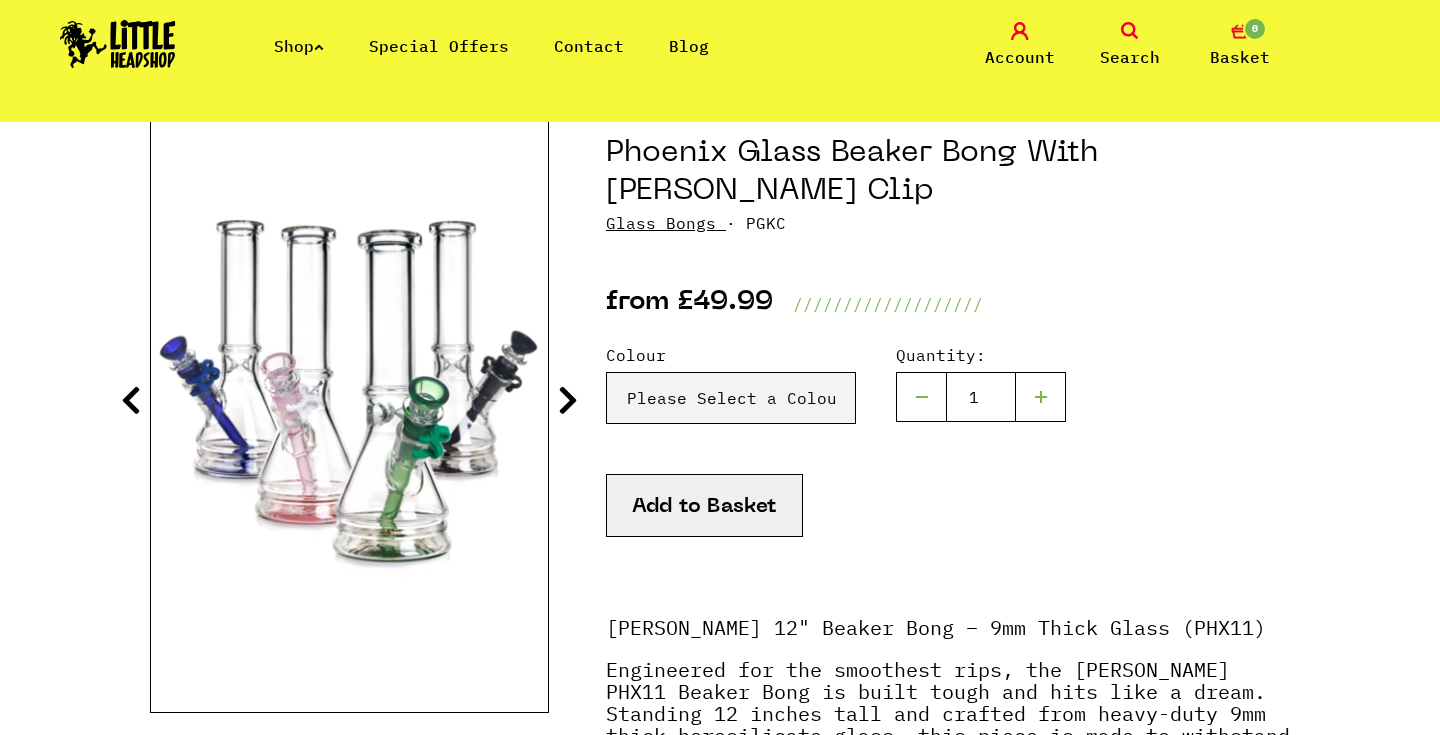 scroll, scrollTop: 249, scrollLeft: 0, axis: vertical 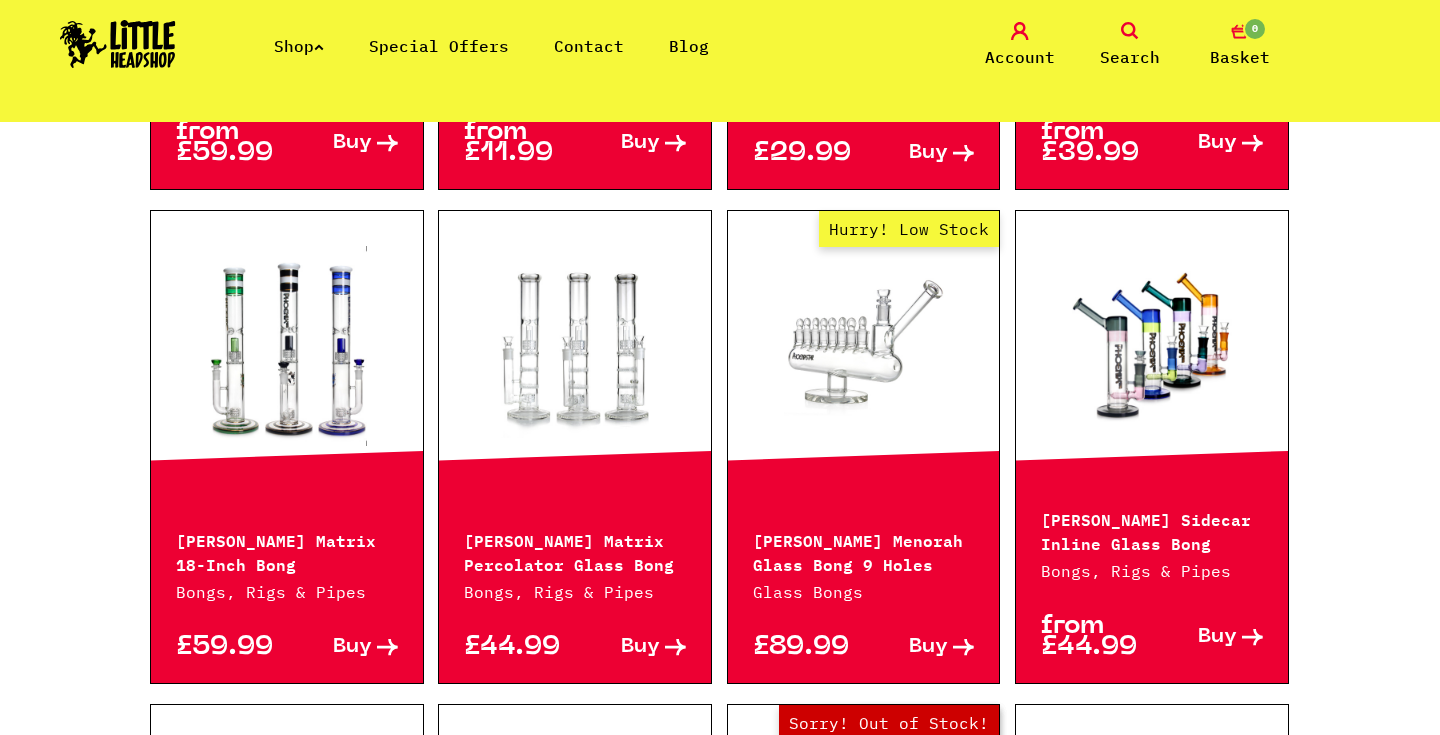 click on "Hurry! Low Stock" at bounding box center (864, 346) 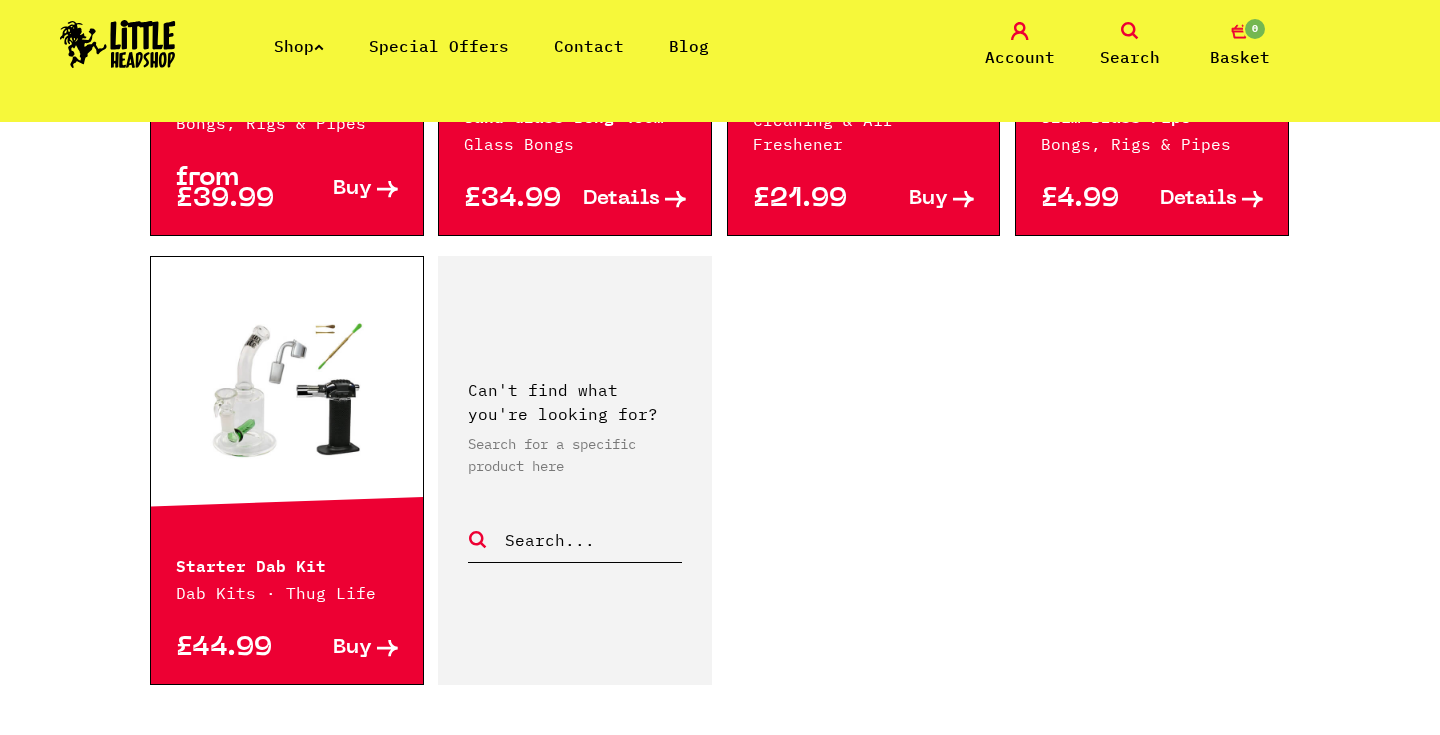scroll, scrollTop: 3303, scrollLeft: 0, axis: vertical 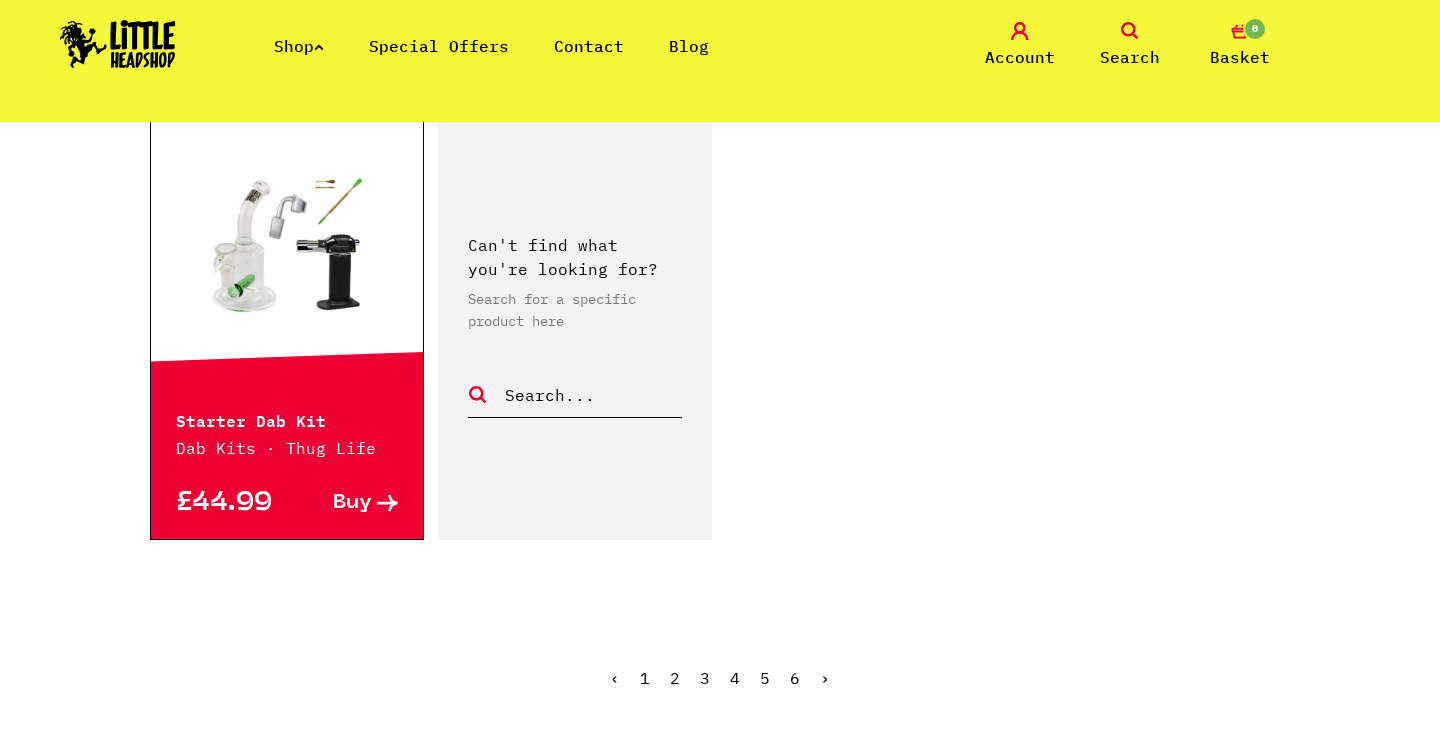 click on "›" at bounding box center (825, 678) 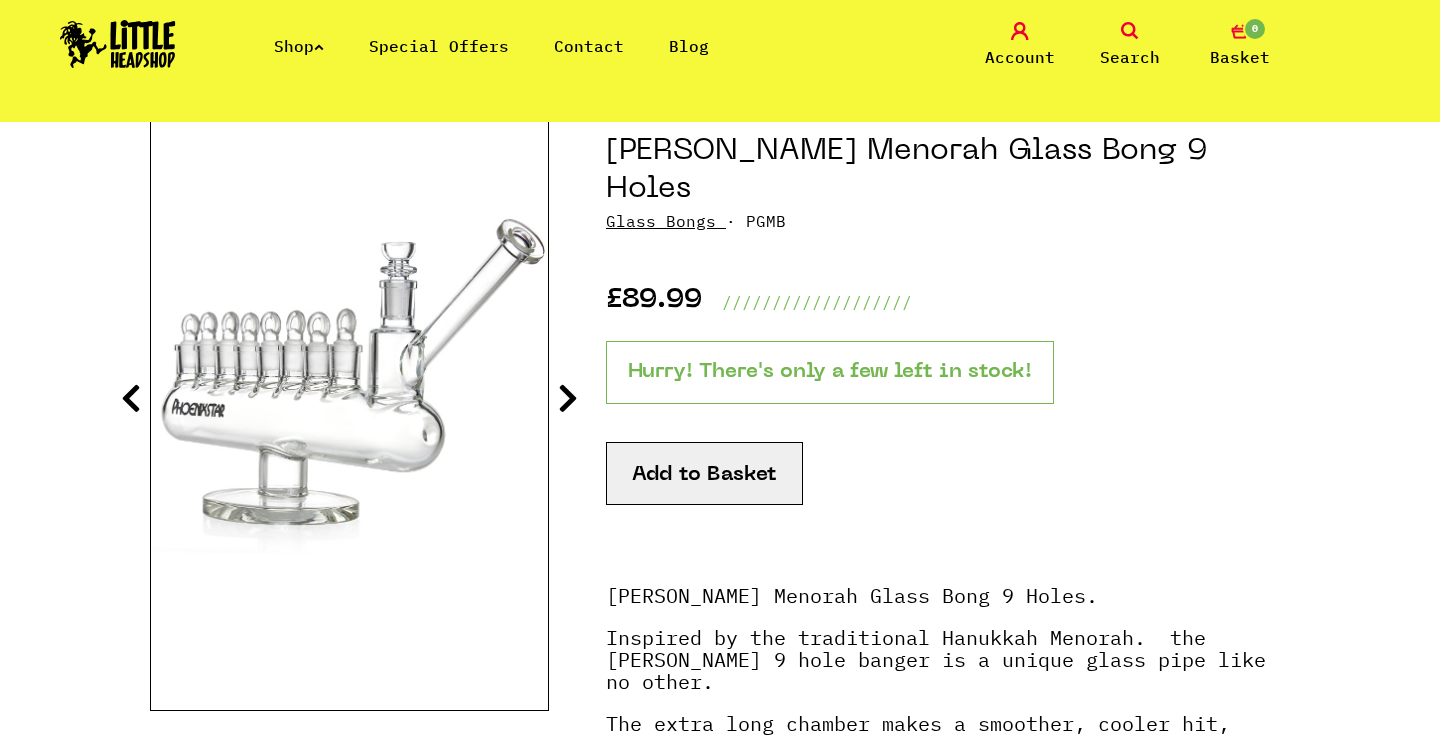 scroll, scrollTop: 243, scrollLeft: 0, axis: vertical 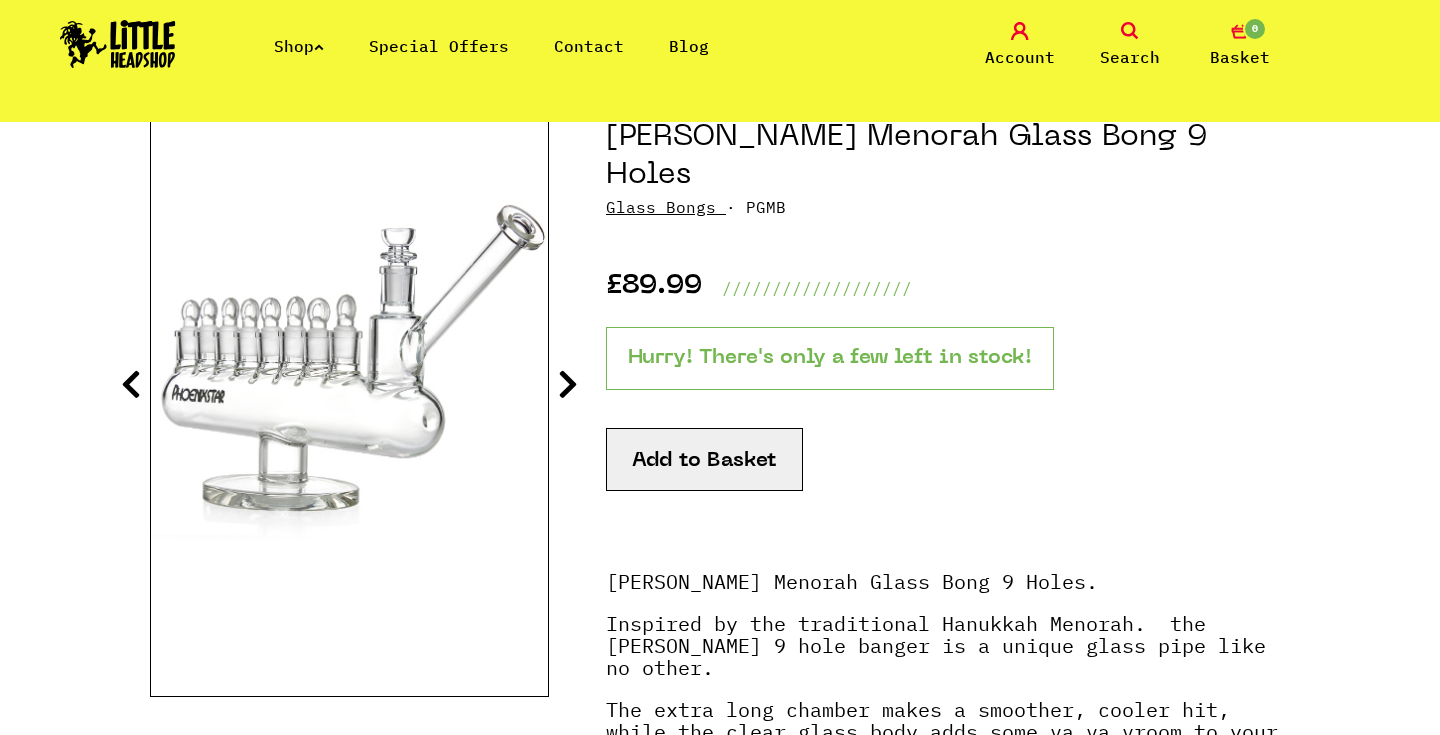 click at bounding box center (568, 384) 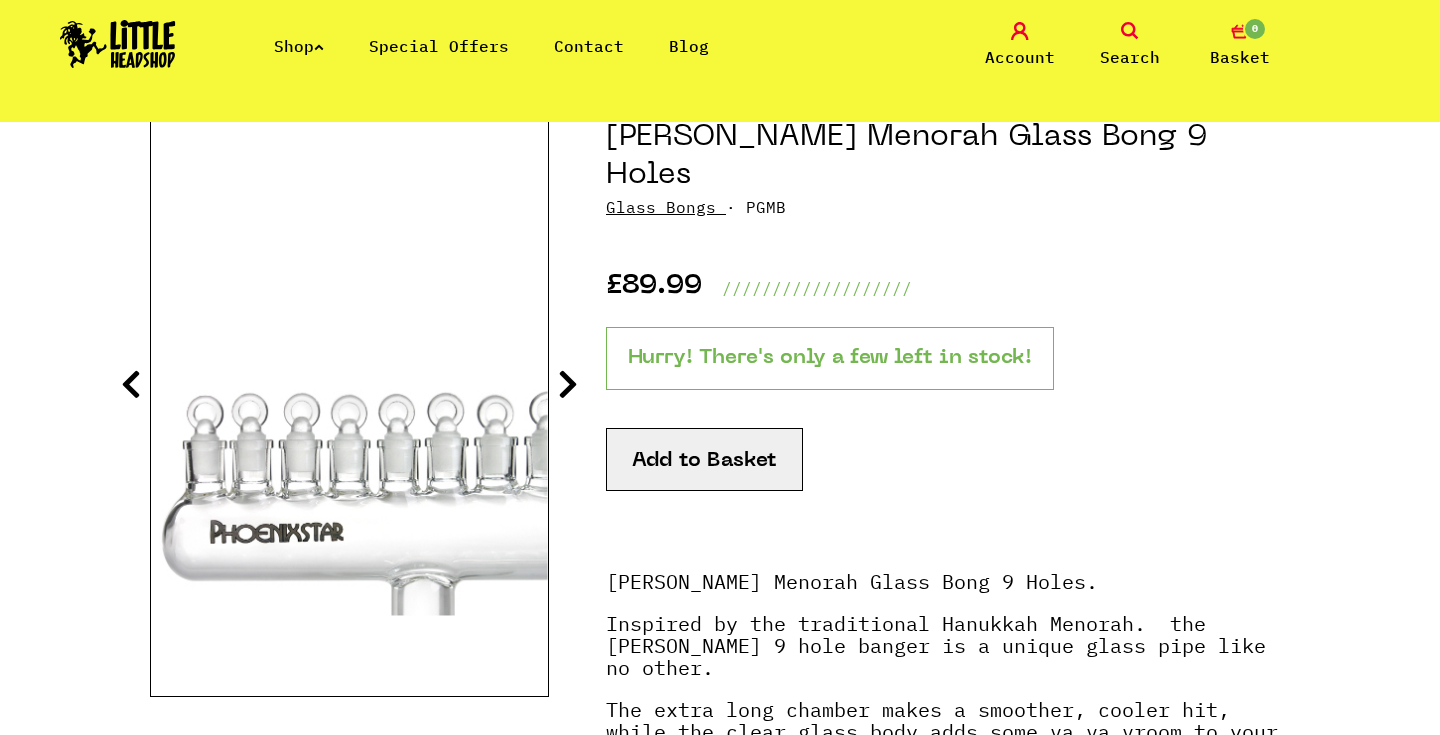 click at bounding box center (568, 384) 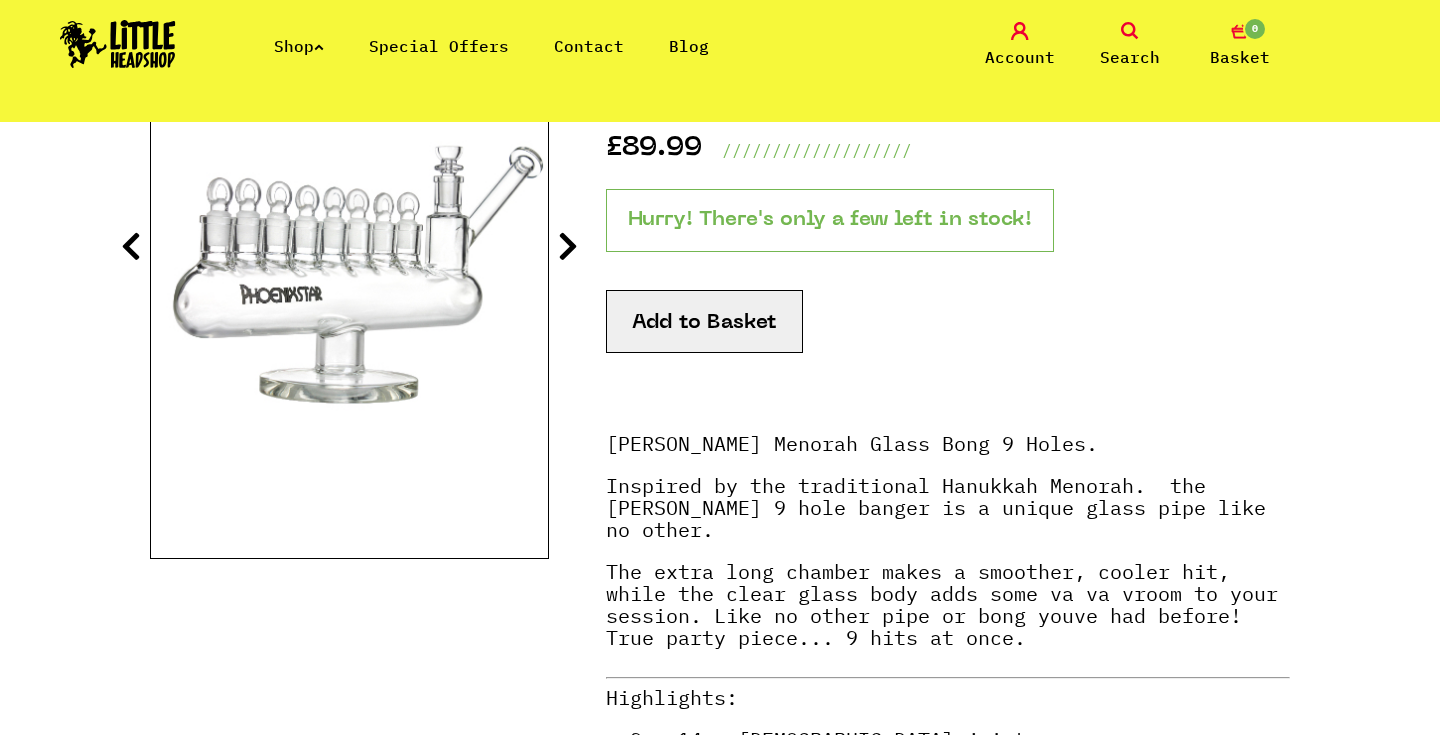 scroll, scrollTop: 388, scrollLeft: 0, axis: vertical 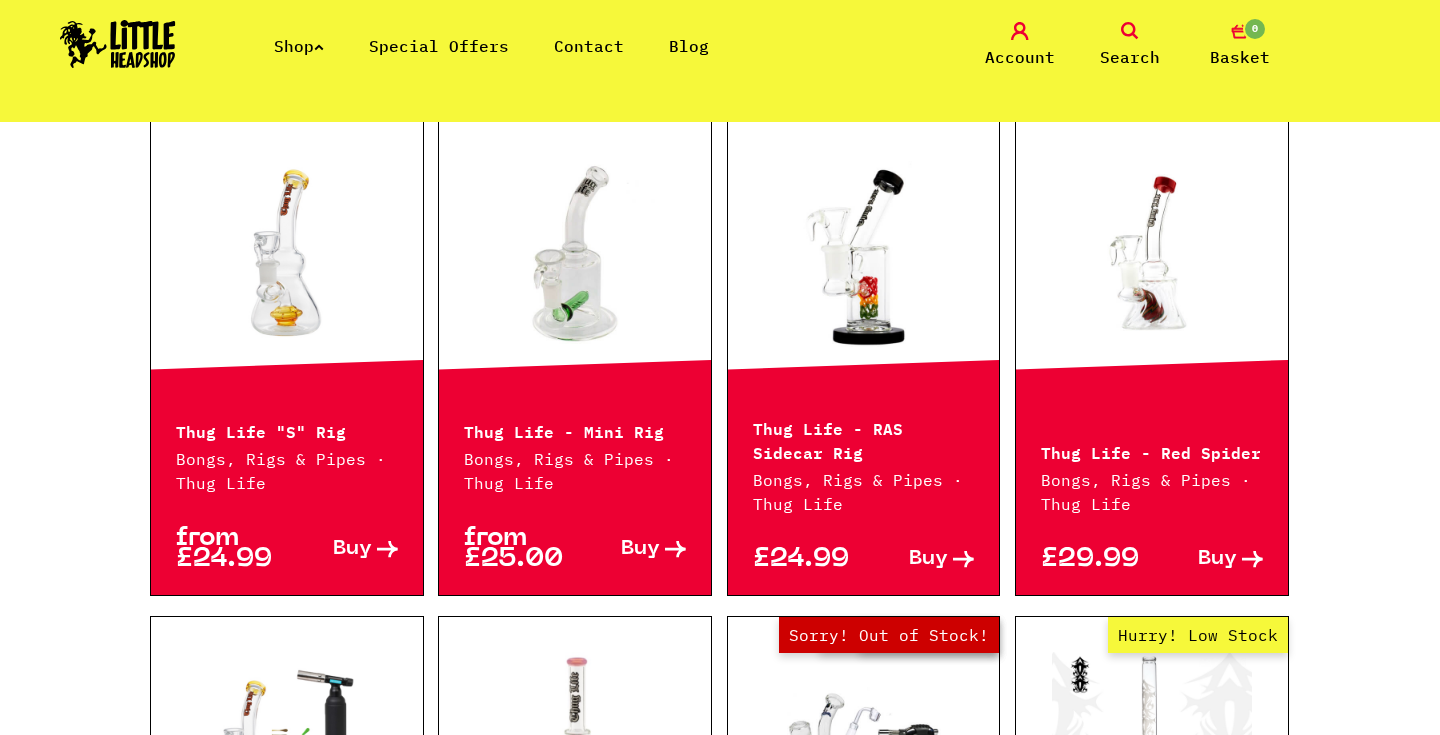 click at bounding box center [1152, 255] 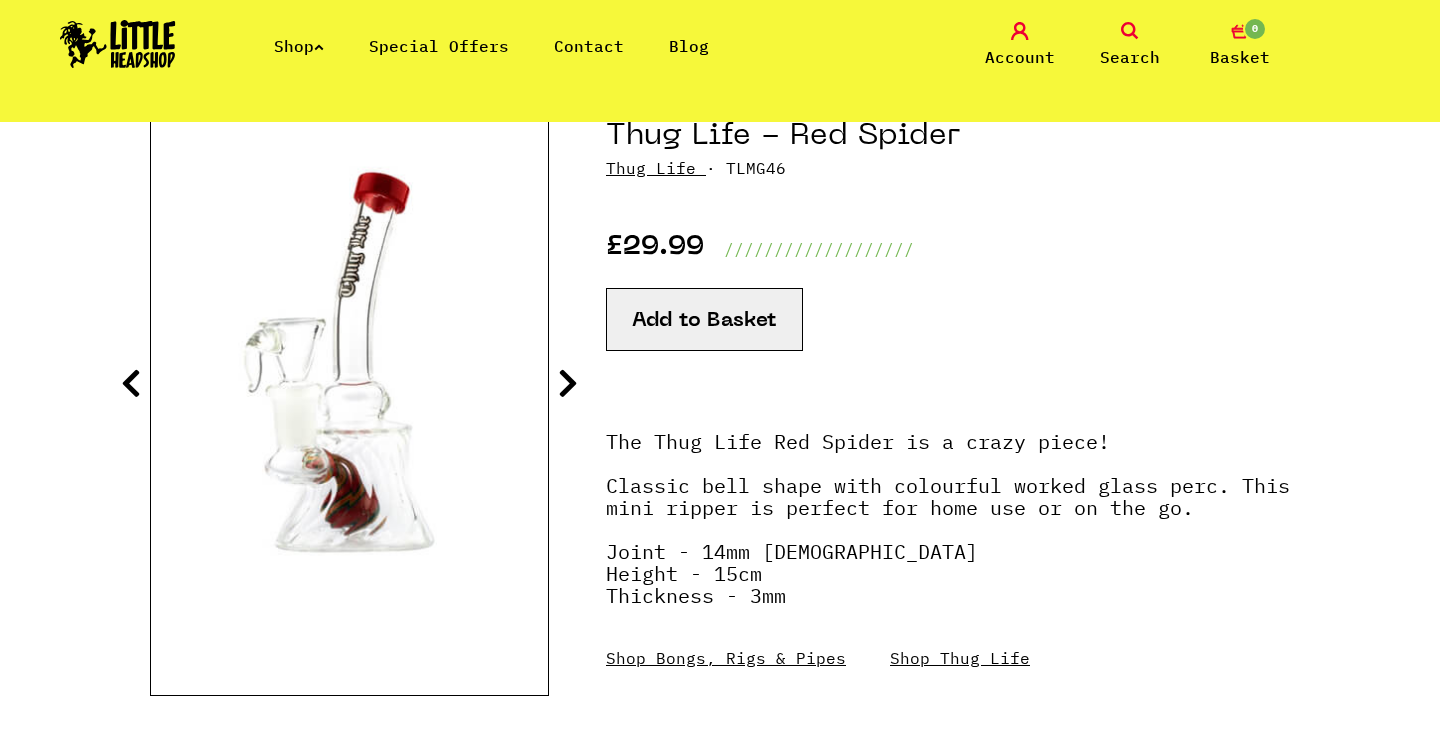 scroll, scrollTop: 249, scrollLeft: 0, axis: vertical 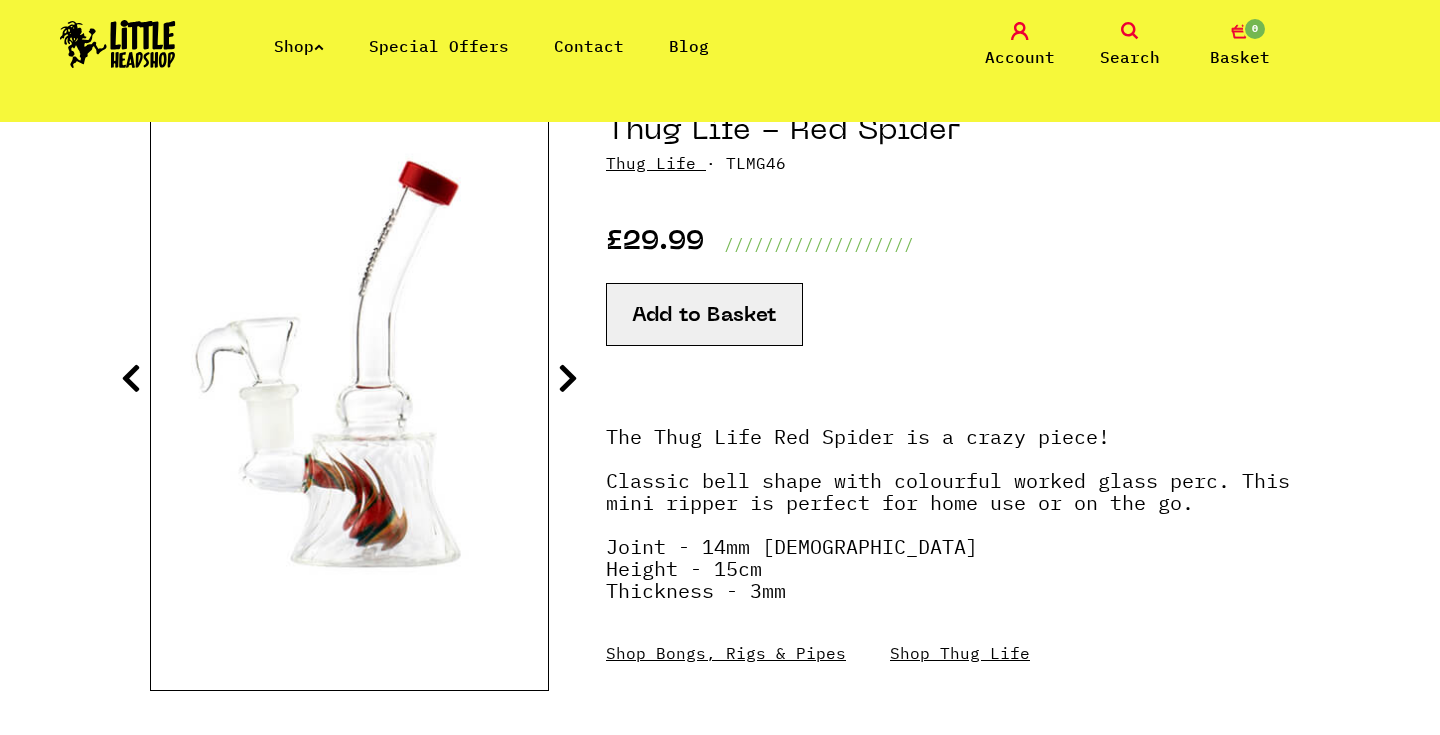 click at bounding box center (568, 378) 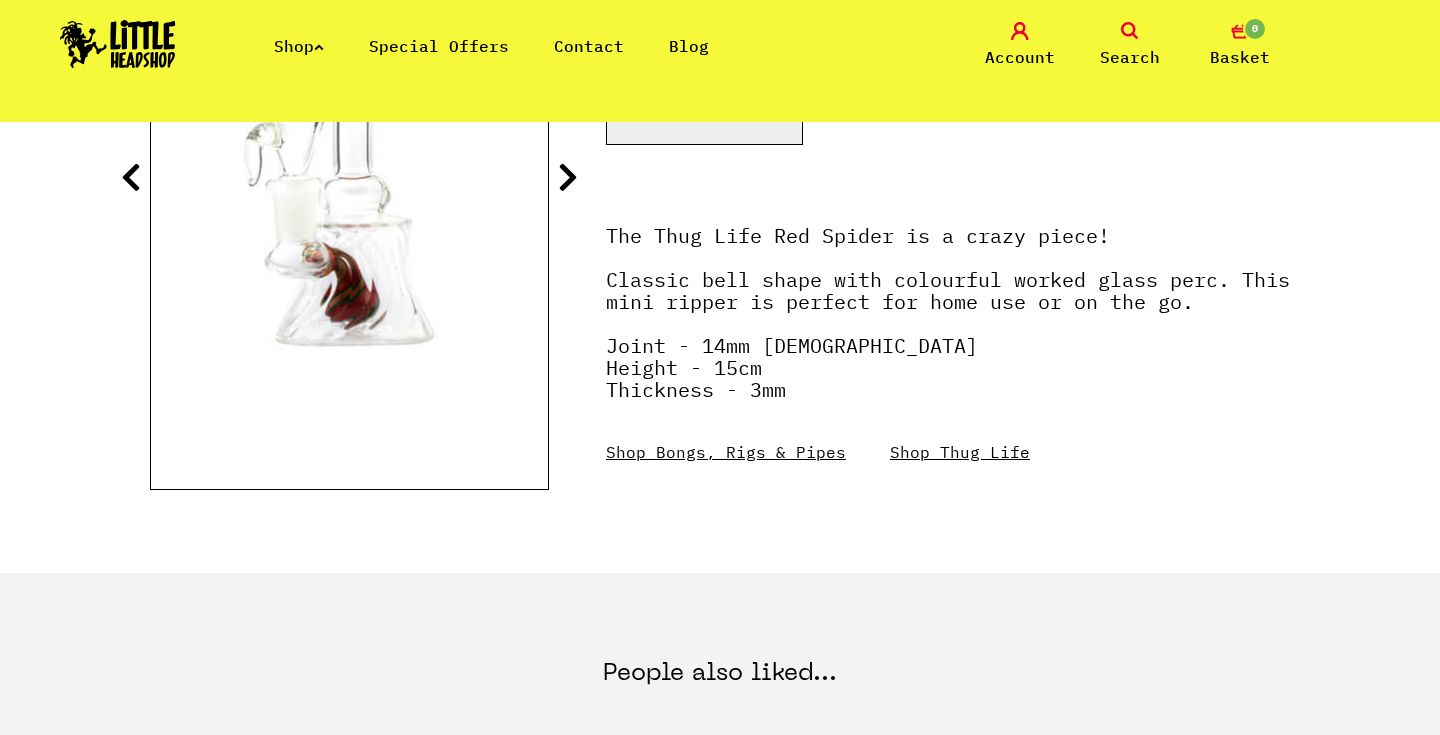 scroll, scrollTop: 0, scrollLeft: 0, axis: both 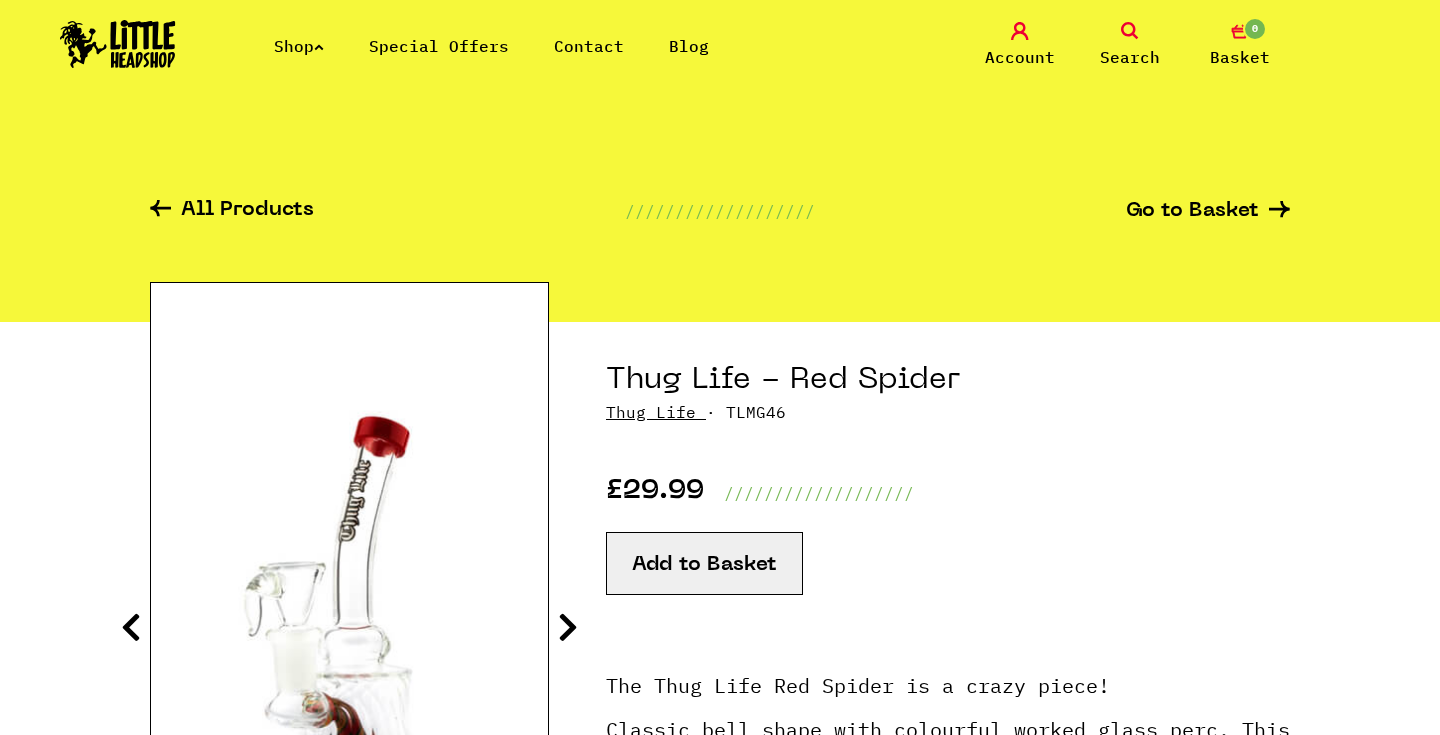 click on "Shop" at bounding box center (299, 46) 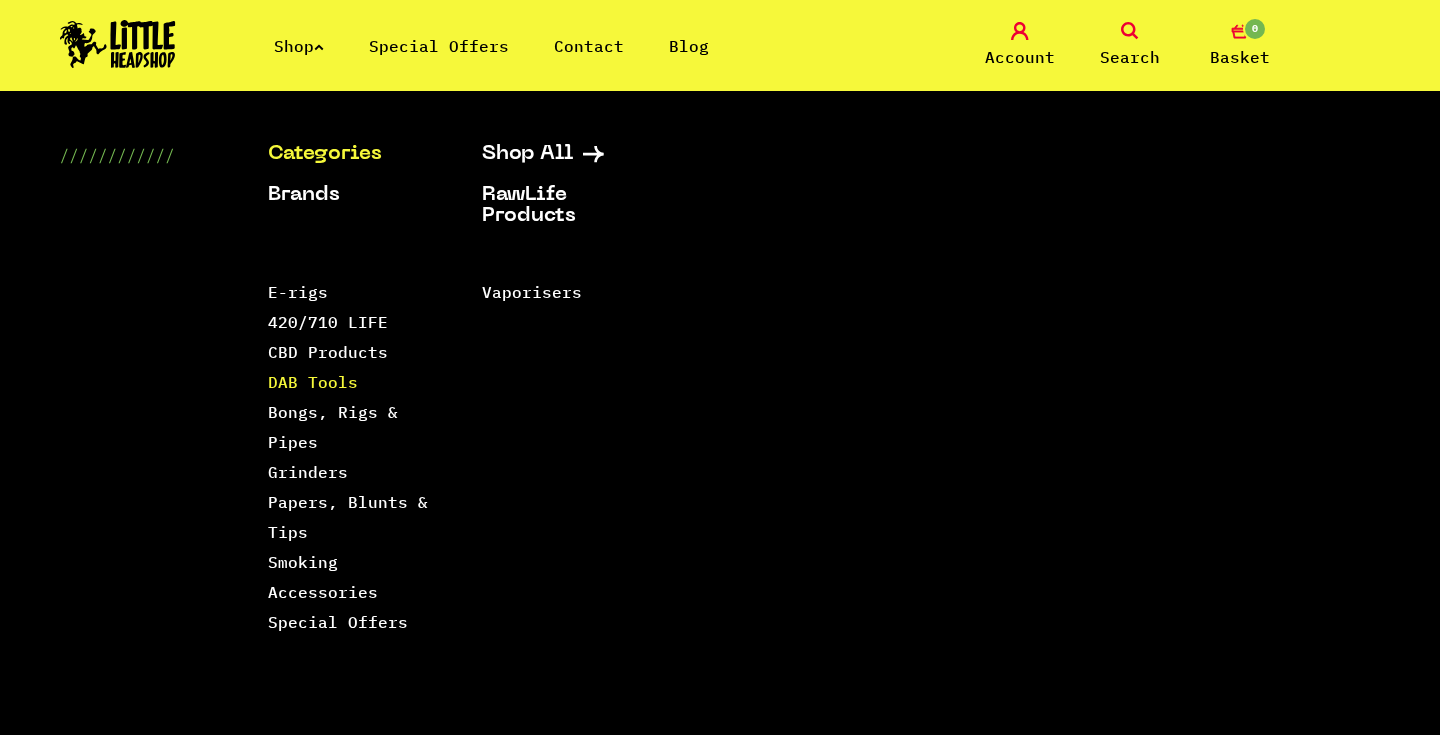 click on "DAB Tools" at bounding box center (313, 382) 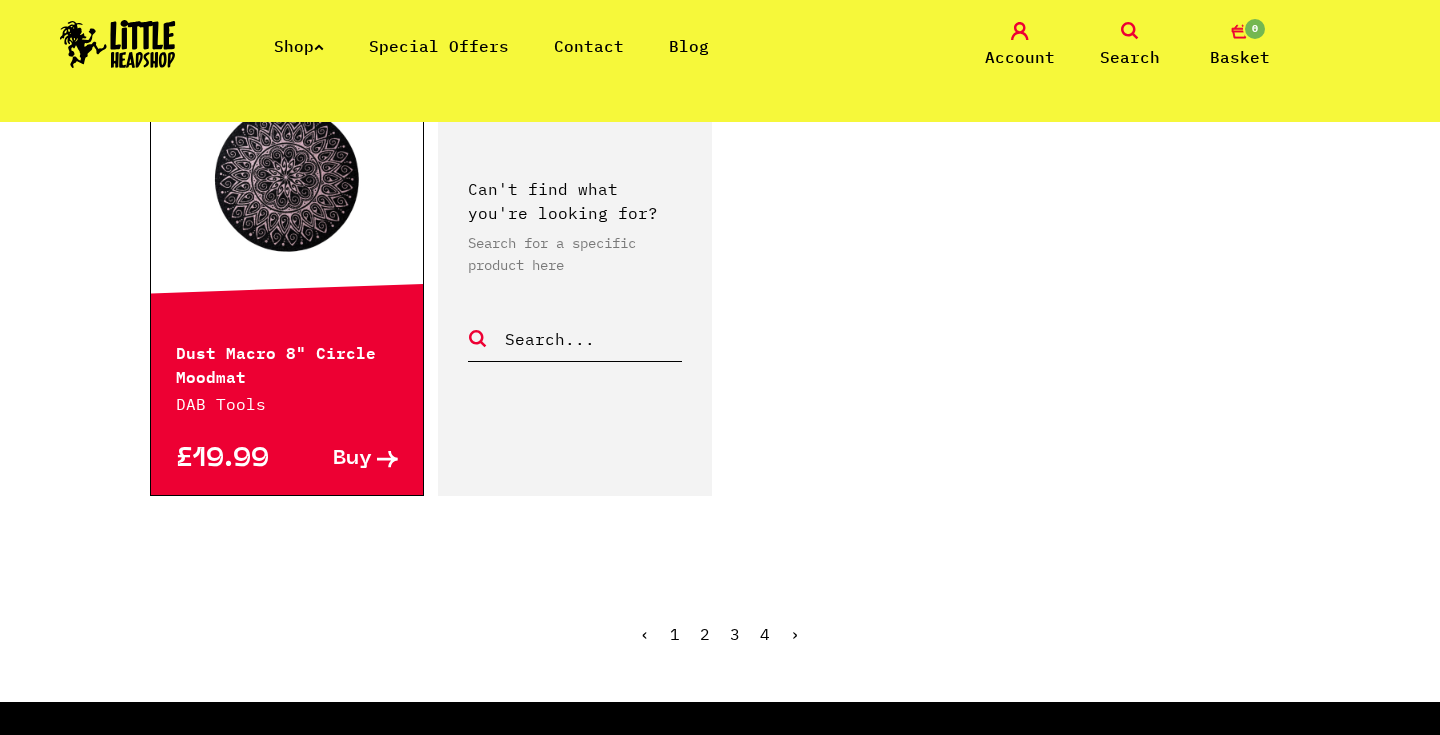 scroll, scrollTop: 3500, scrollLeft: 0, axis: vertical 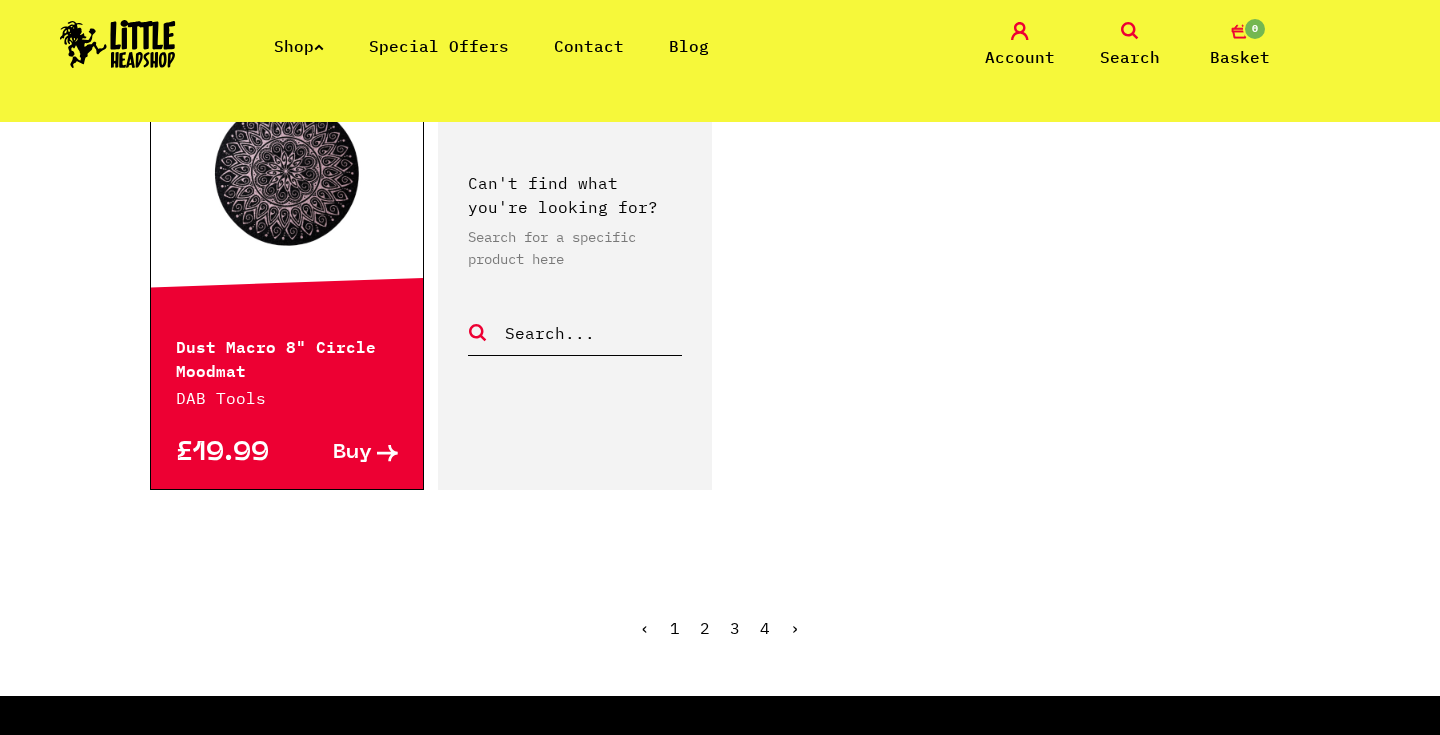 click on "›" at bounding box center [795, 628] 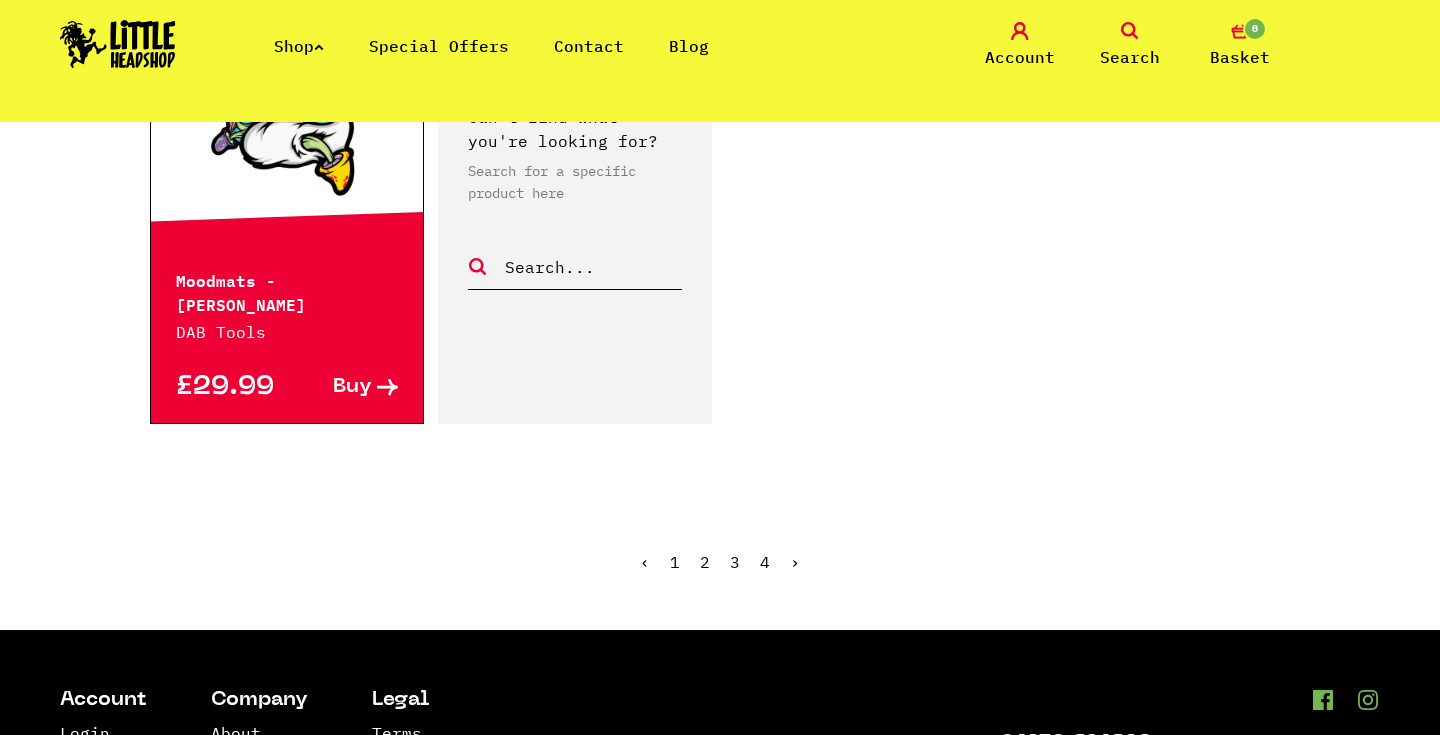scroll, scrollTop: 3545, scrollLeft: 0, axis: vertical 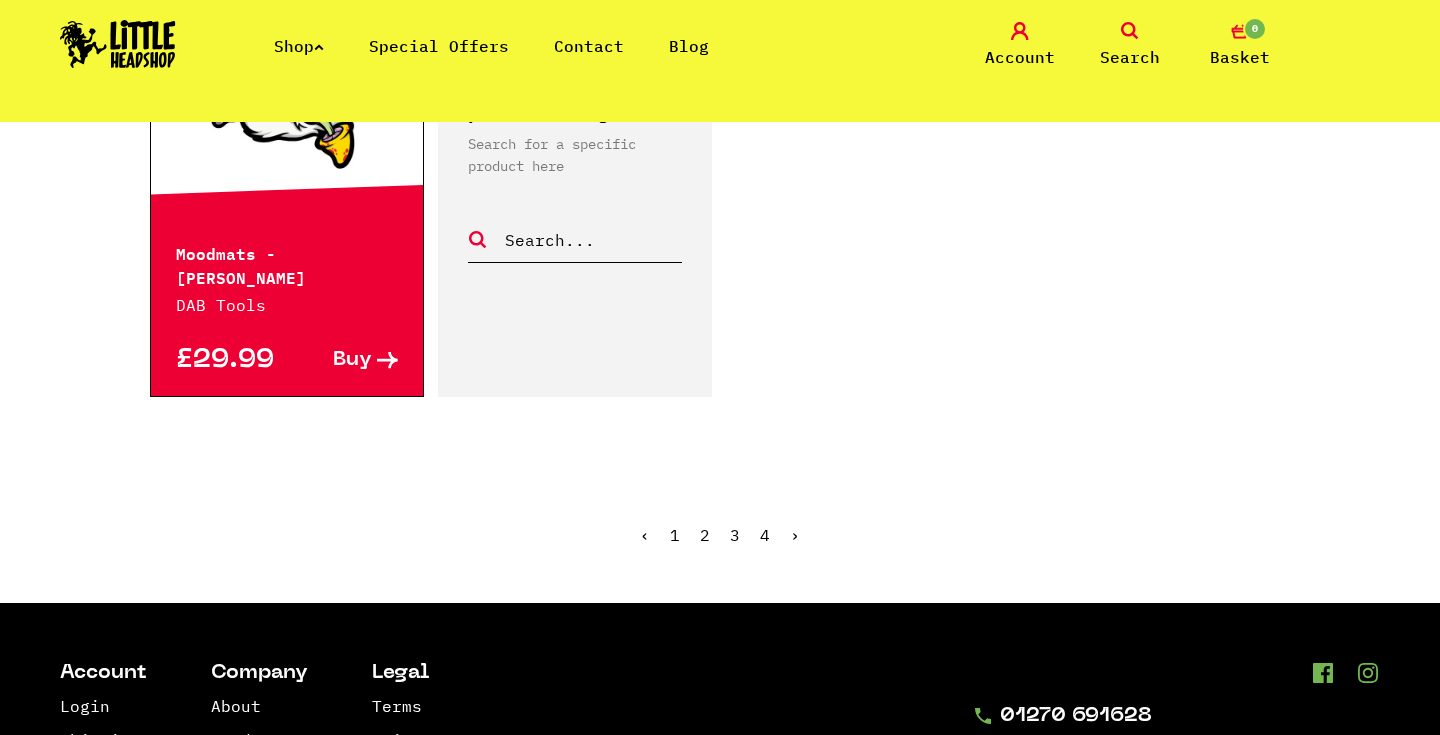click on "‹
1
2
3
4
›" at bounding box center (720, 550) 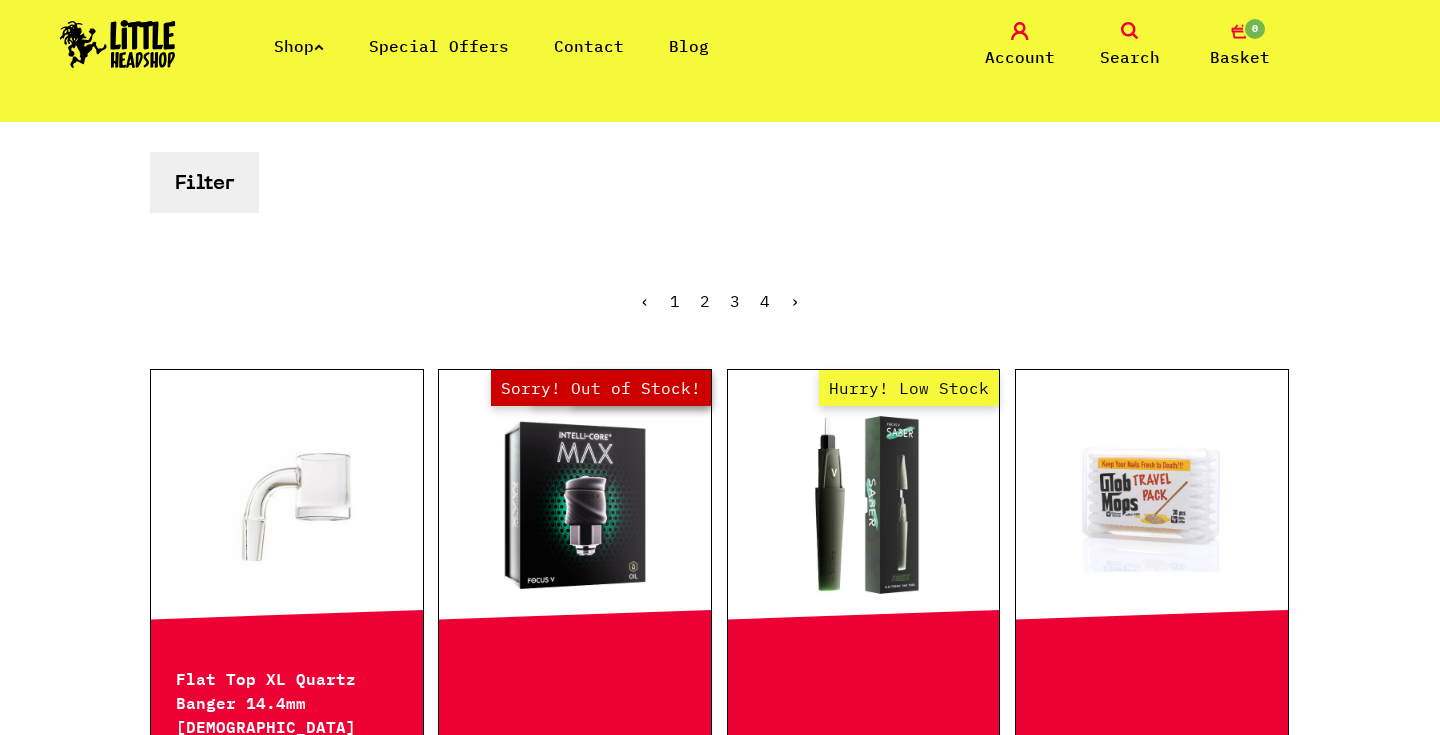 scroll, scrollTop: 478, scrollLeft: 0, axis: vertical 